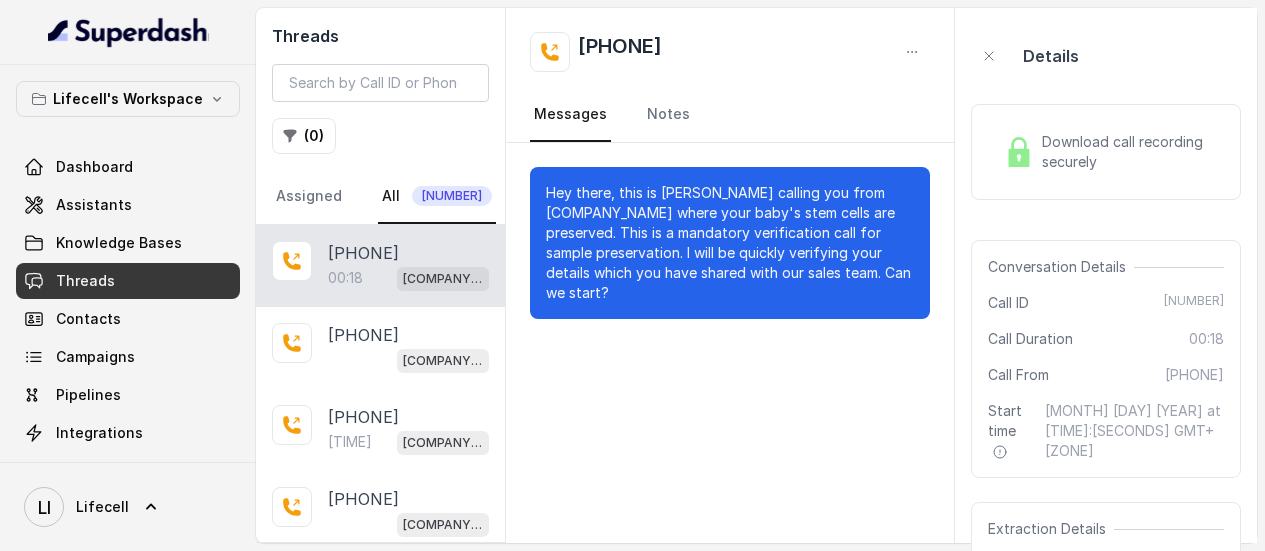 scroll, scrollTop: 0, scrollLeft: 0, axis: both 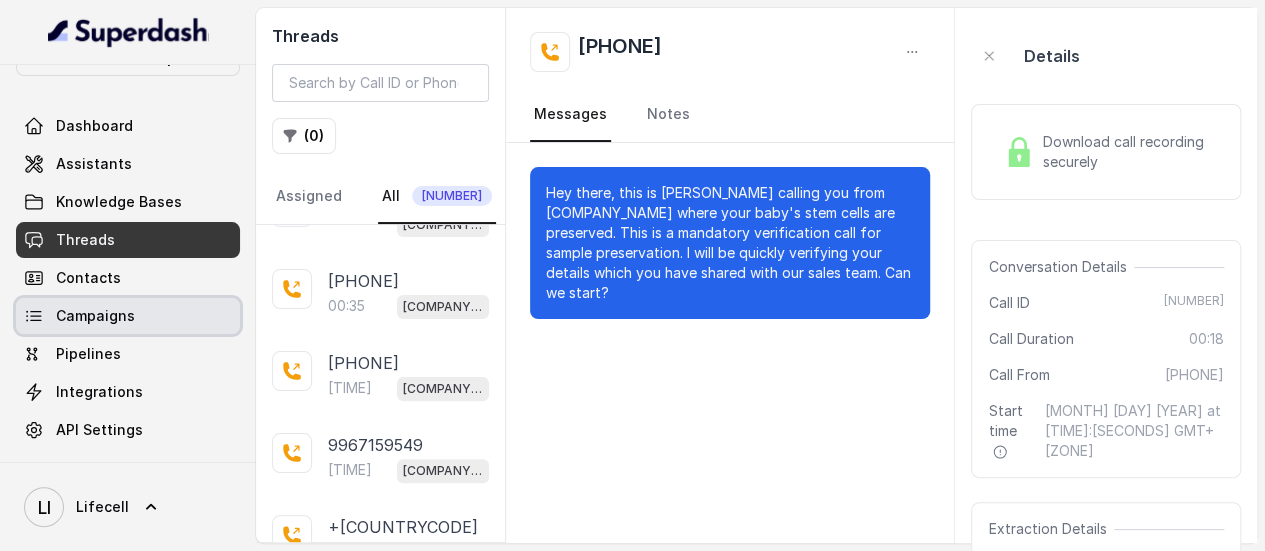 click on "Campaigns" at bounding box center (95, 316) 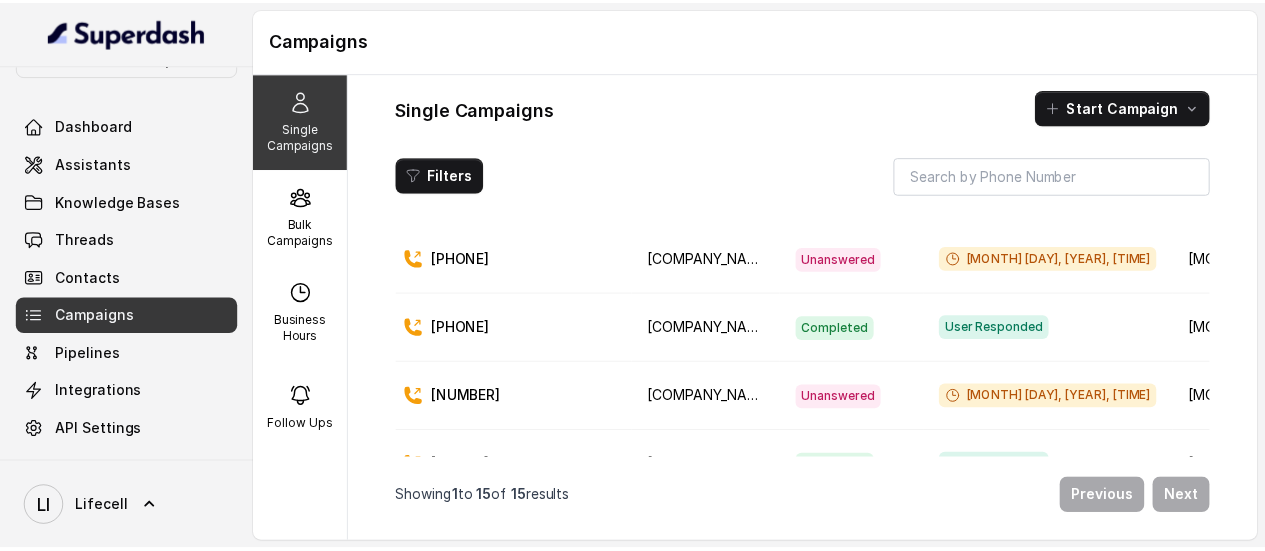 scroll, scrollTop: 200, scrollLeft: 0, axis: vertical 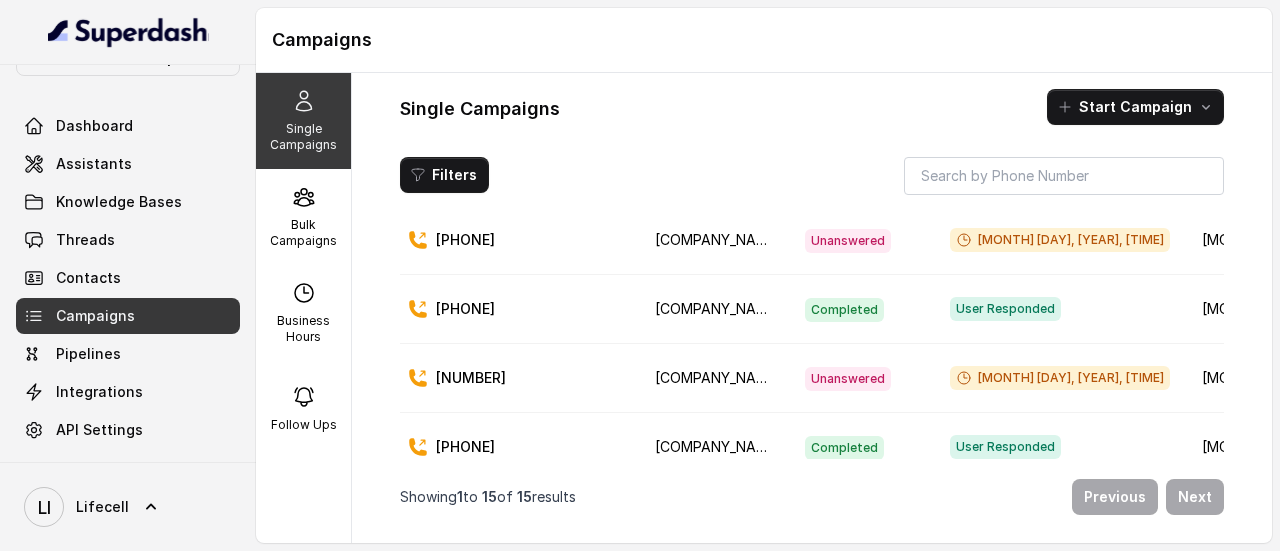 drag, startPoint x: 528, startPoint y: 303, endPoint x: 433, endPoint y: 312, distance: 95.42536 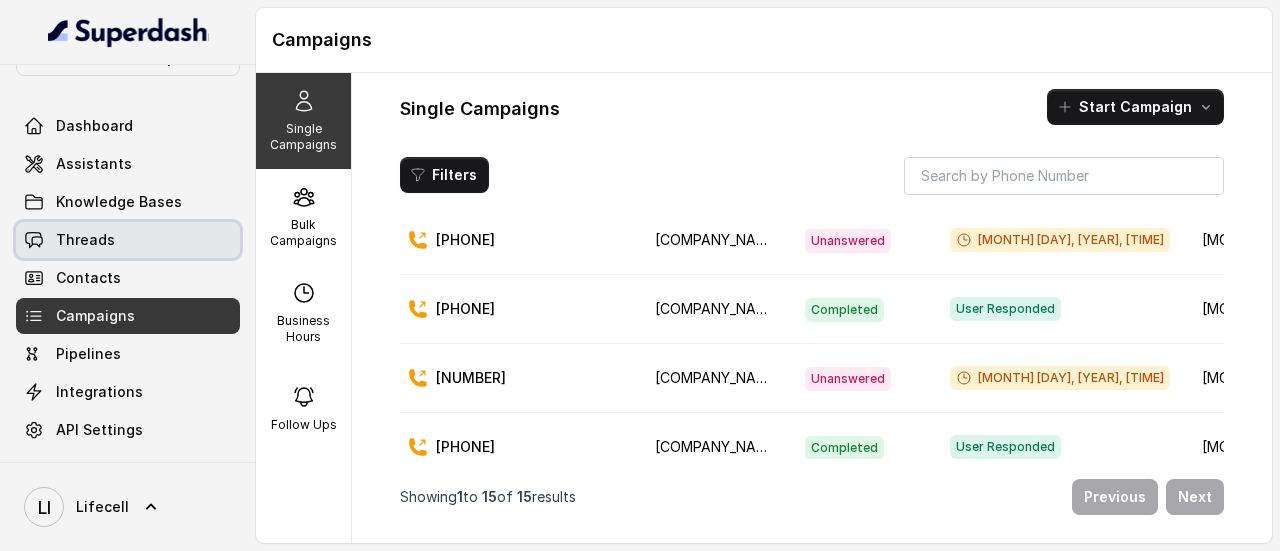 click on "Threads" at bounding box center (85, 240) 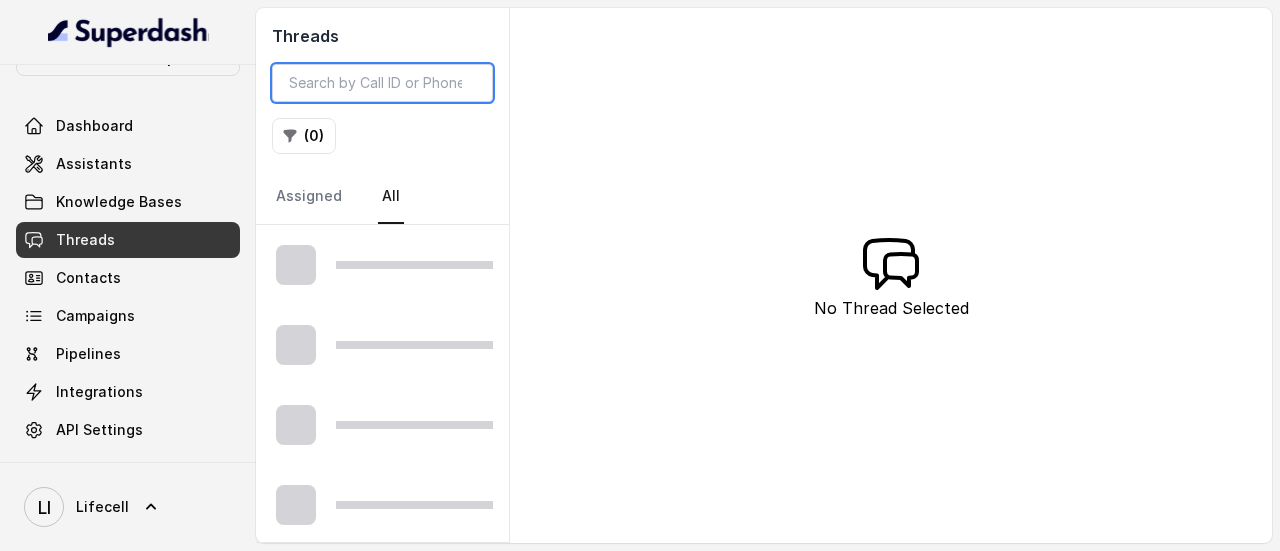 click at bounding box center [382, 83] 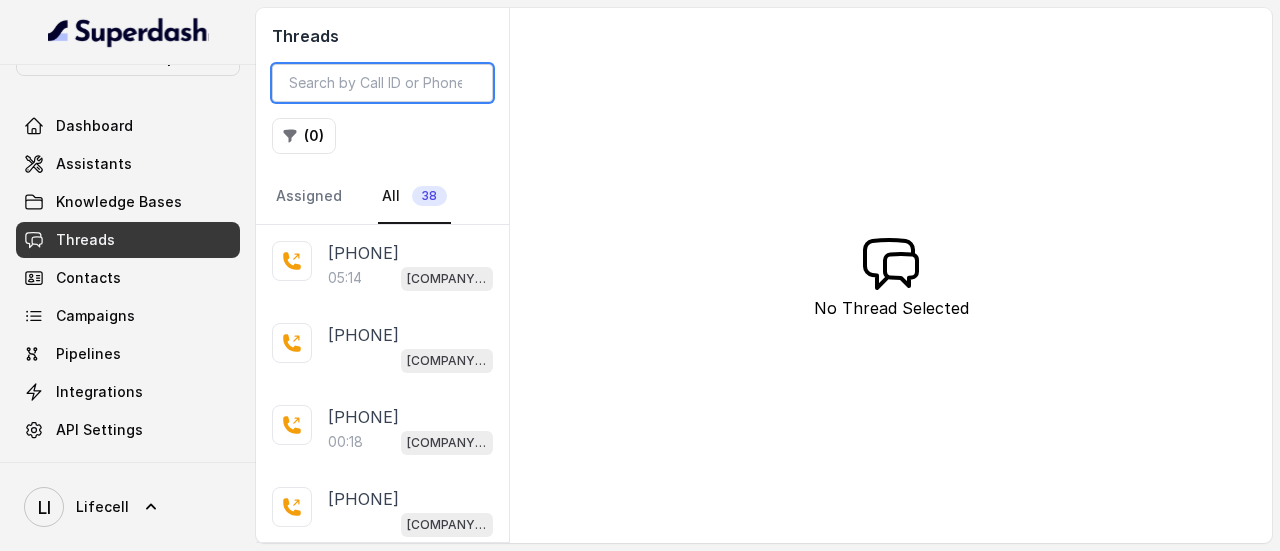 paste on "[PHONE]" 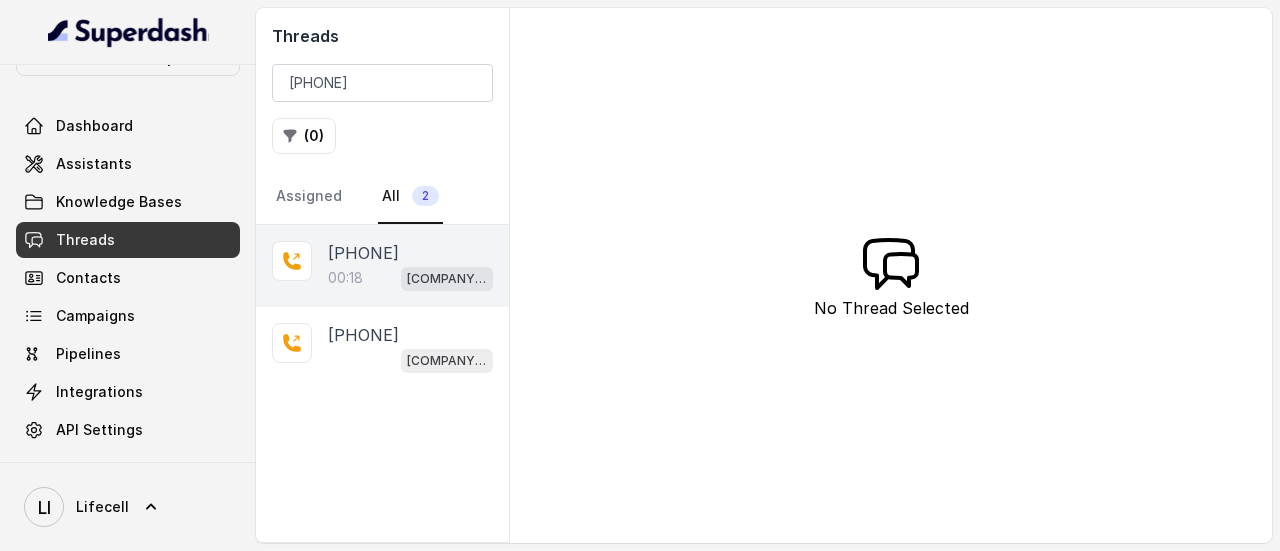 click on "[PHONE]" at bounding box center (363, 253) 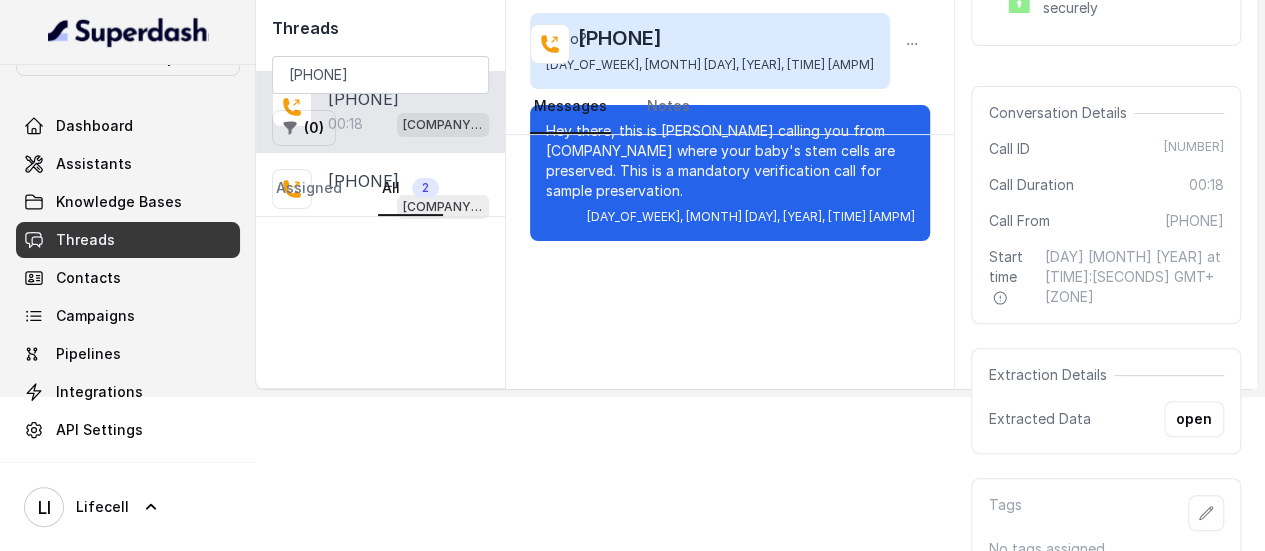scroll, scrollTop: 54, scrollLeft: 0, axis: vertical 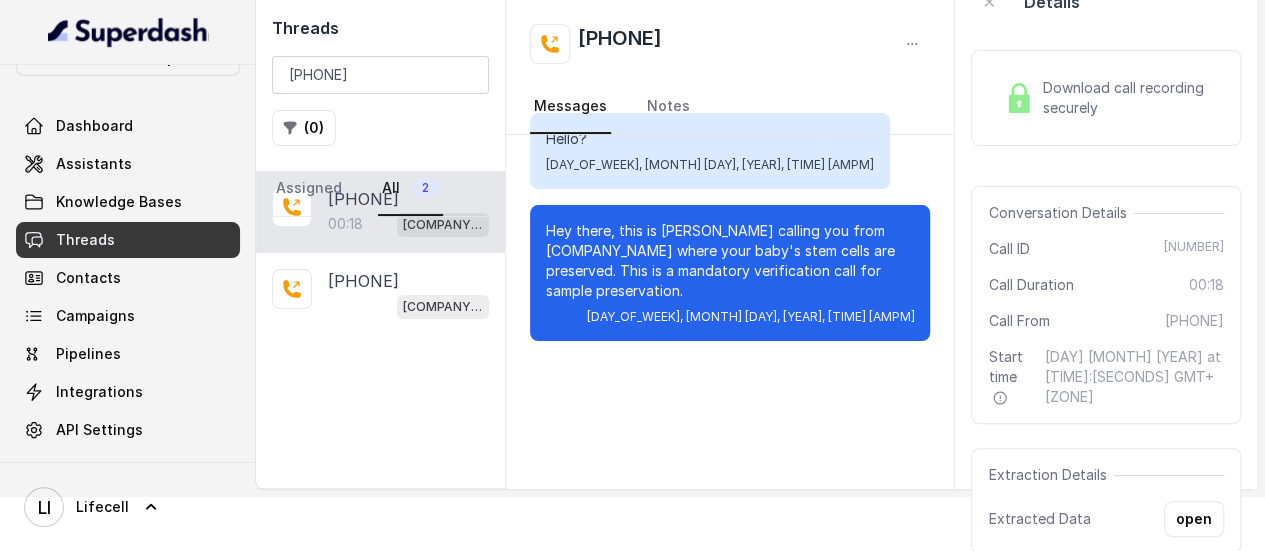 click on "[COMPANY_NAME]'s Call Assistant" at bounding box center [408, 306] 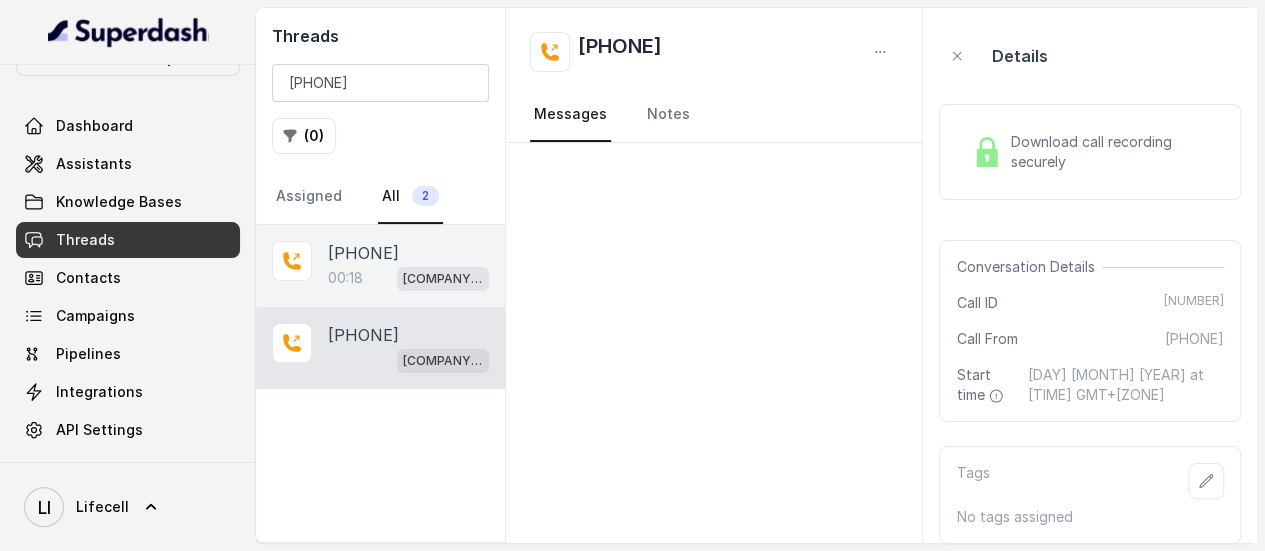 scroll, scrollTop: 0, scrollLeft: 0, axis: both 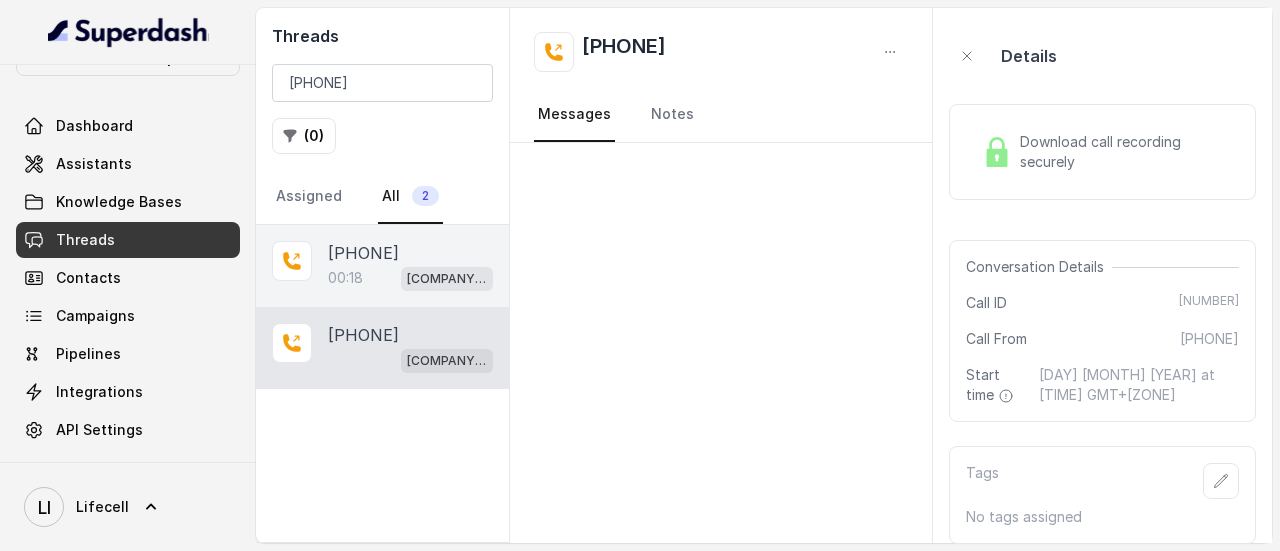 click on "00:18" at bounding box center [345, 278] 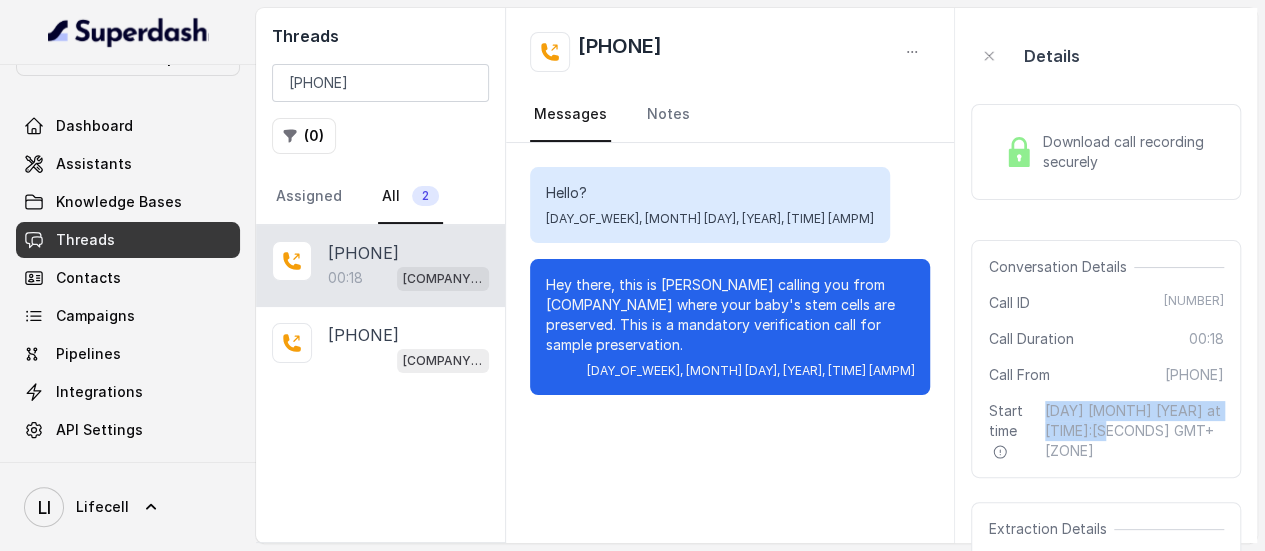 drag, startPoint x: 1077, startPoint y: 412, endPoint x: 1193, endPoint y: 433, distance: 117.88554 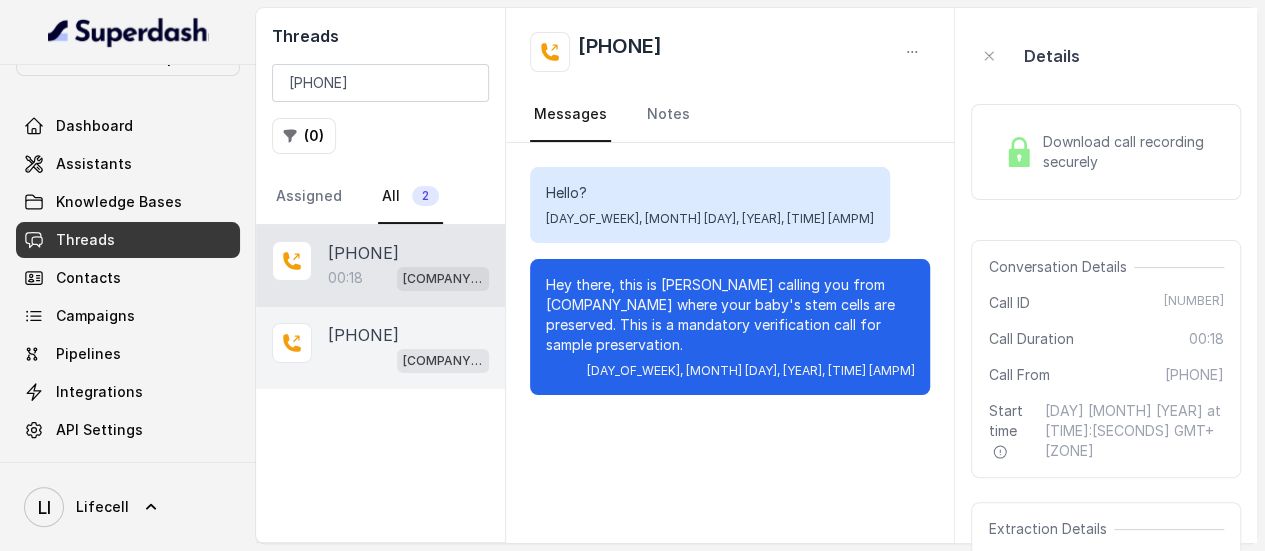 click on "[COMPANY_NAME]'s Call Assistant" at bounding box center (408, 360) 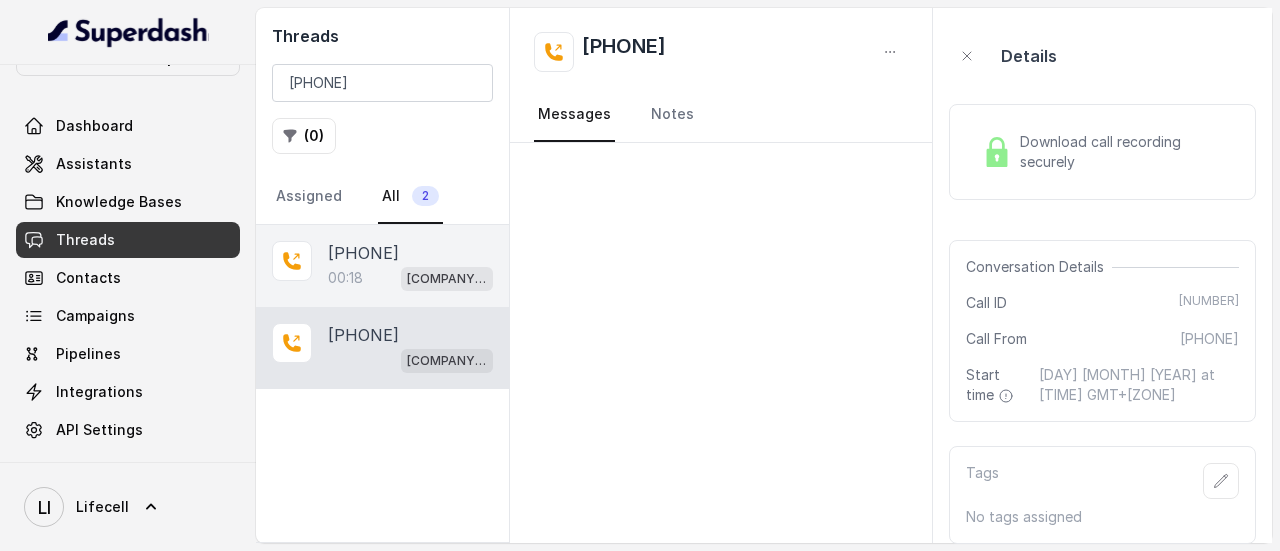 click on "[PHONE]" at bounding box center (363, 253) 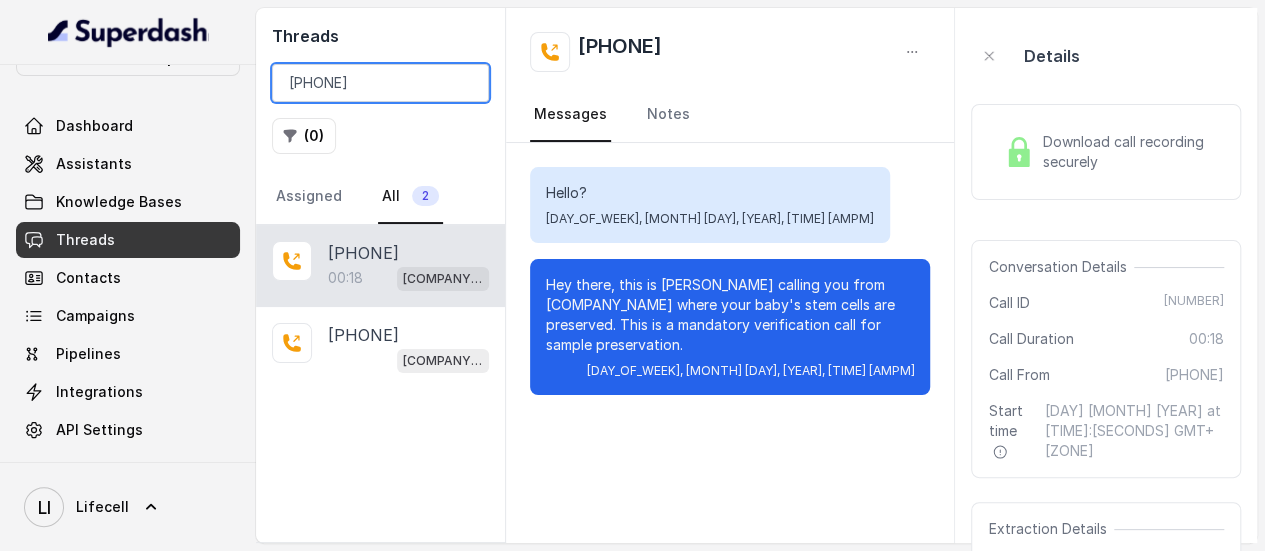 drag, startPoint x: 394, startPoint y: 93, endPoint x: 230, endPoint y: 119, distance: 166.04819 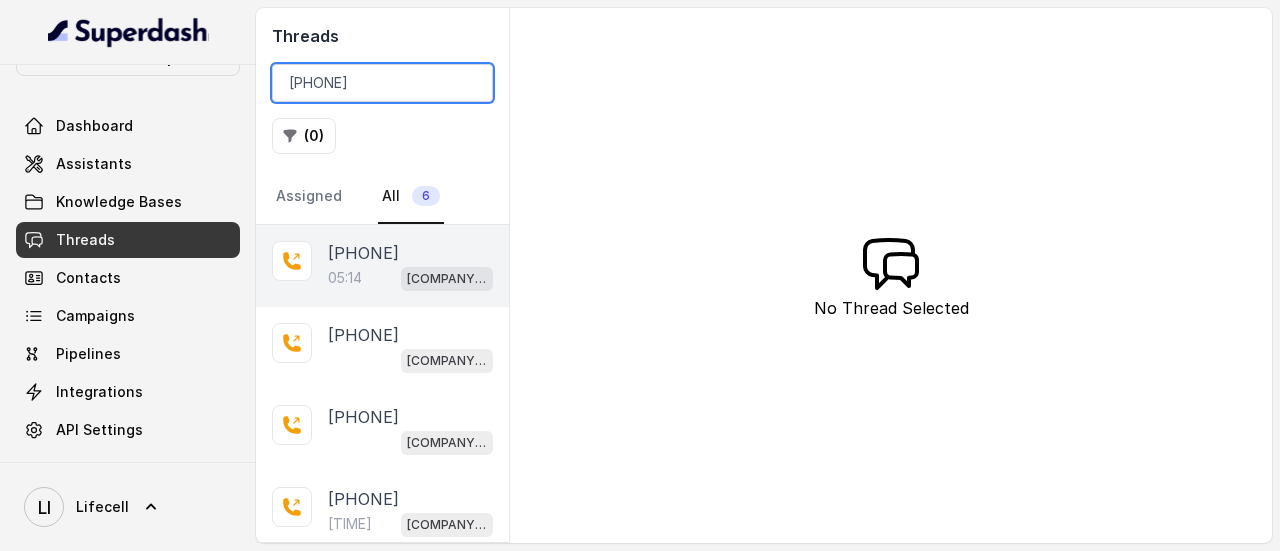 type on "[PHONE]" 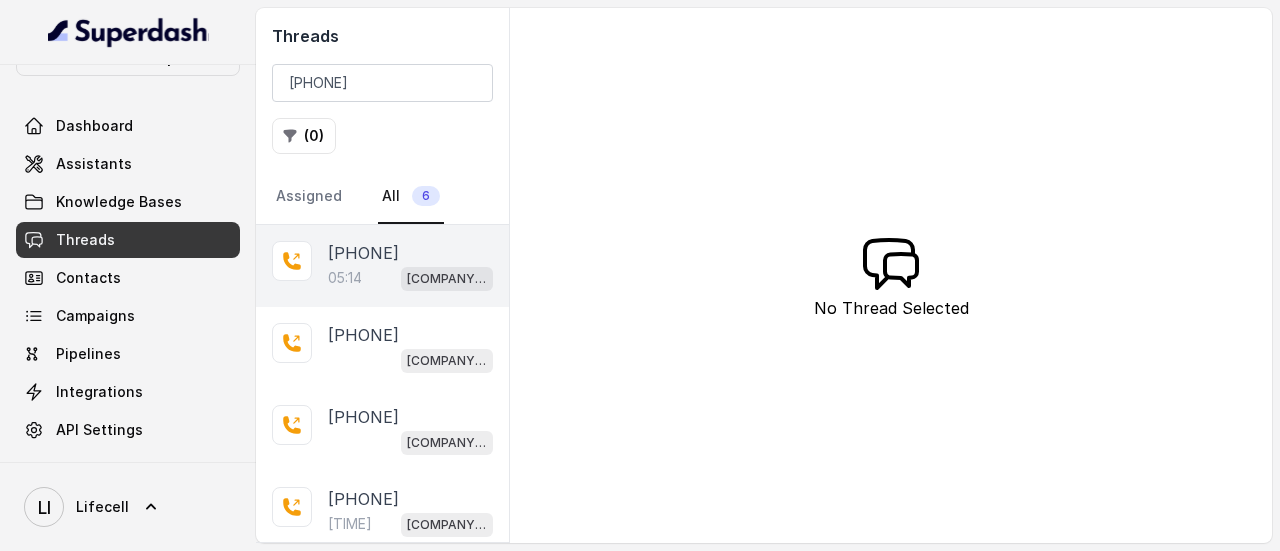 click on "[PHONE]" at bounding box center (363, 253) 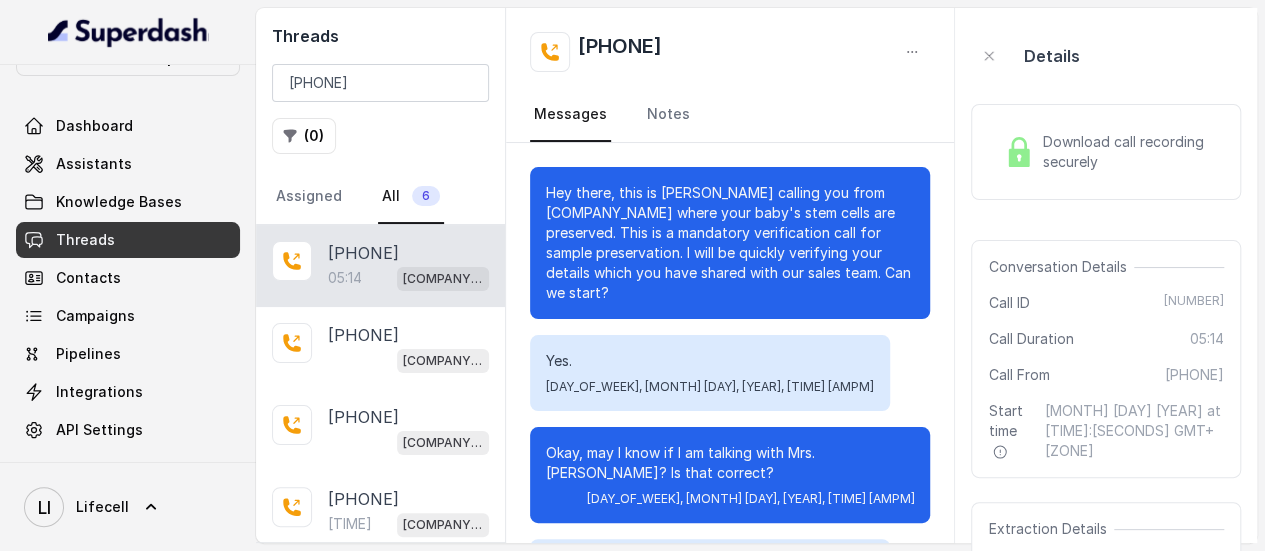 scroll, scrollTop: 5167, scrollLeft: 0, axis: vertical 